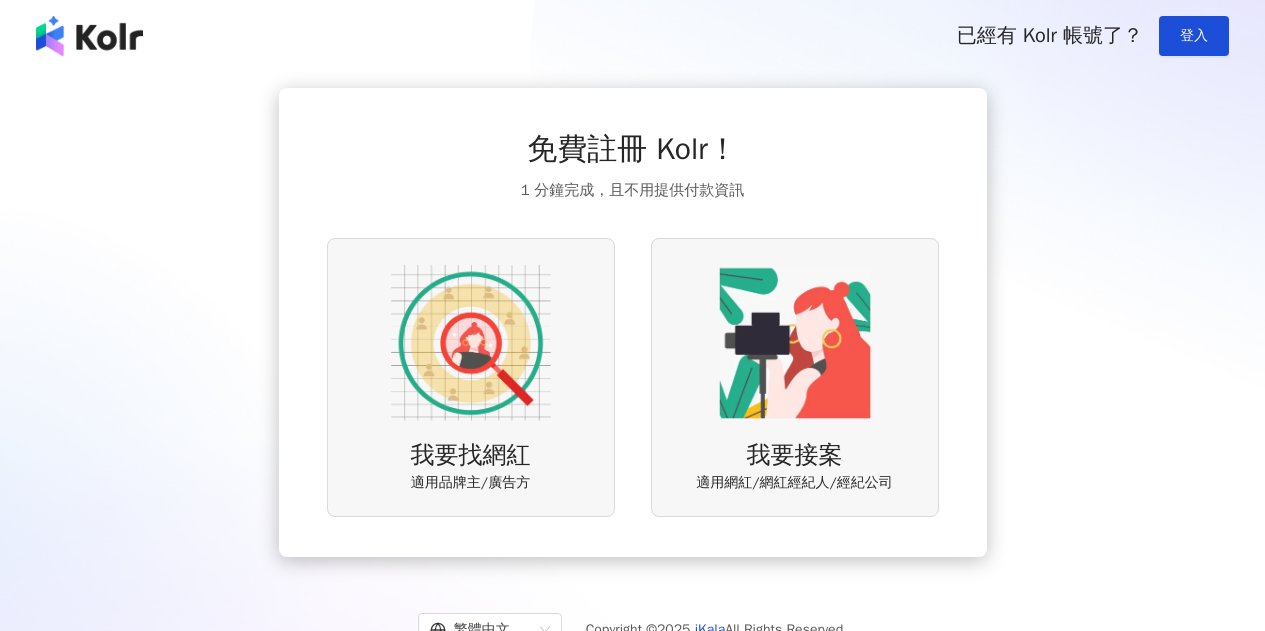 scroll, scrollTop: 0, scrollLeft: 0, axis: both 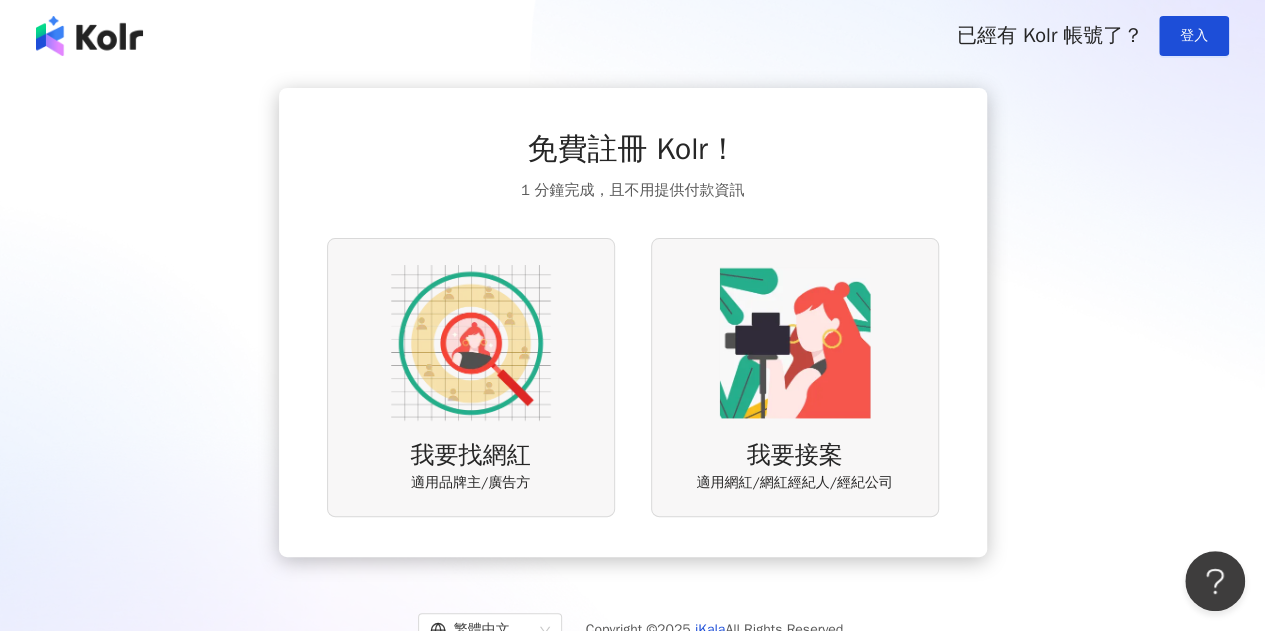 click at bounding box center (471, 343) 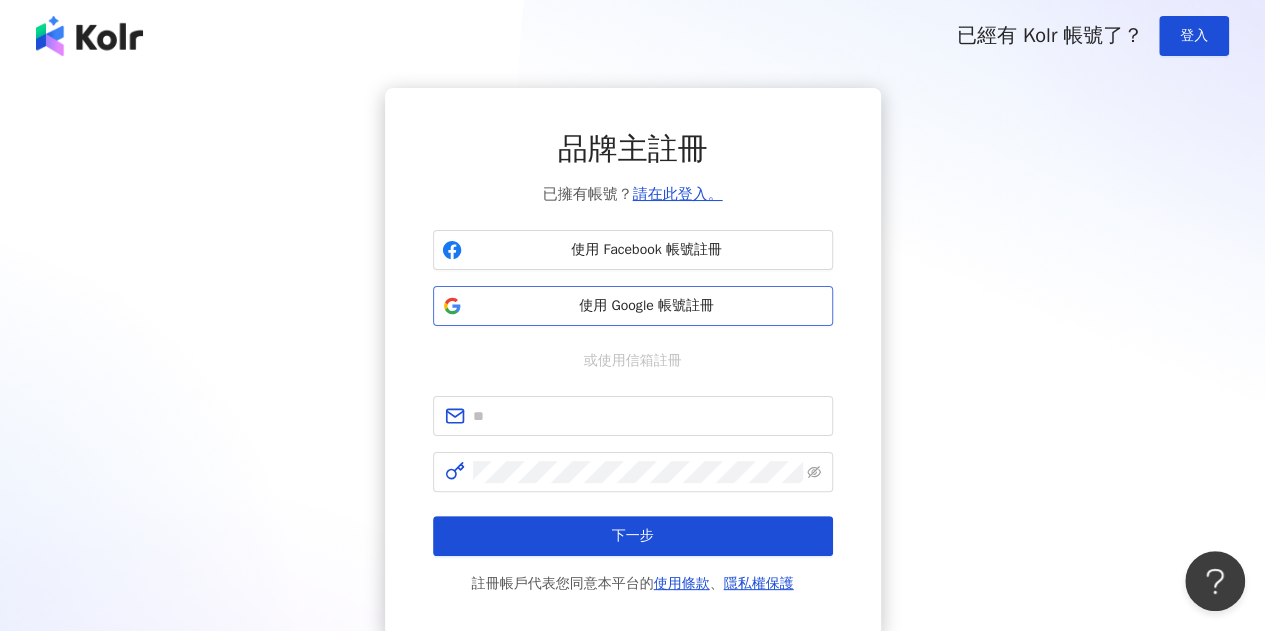 click on "使用 Google 帳號註冊" at bounding box center (647, 306) 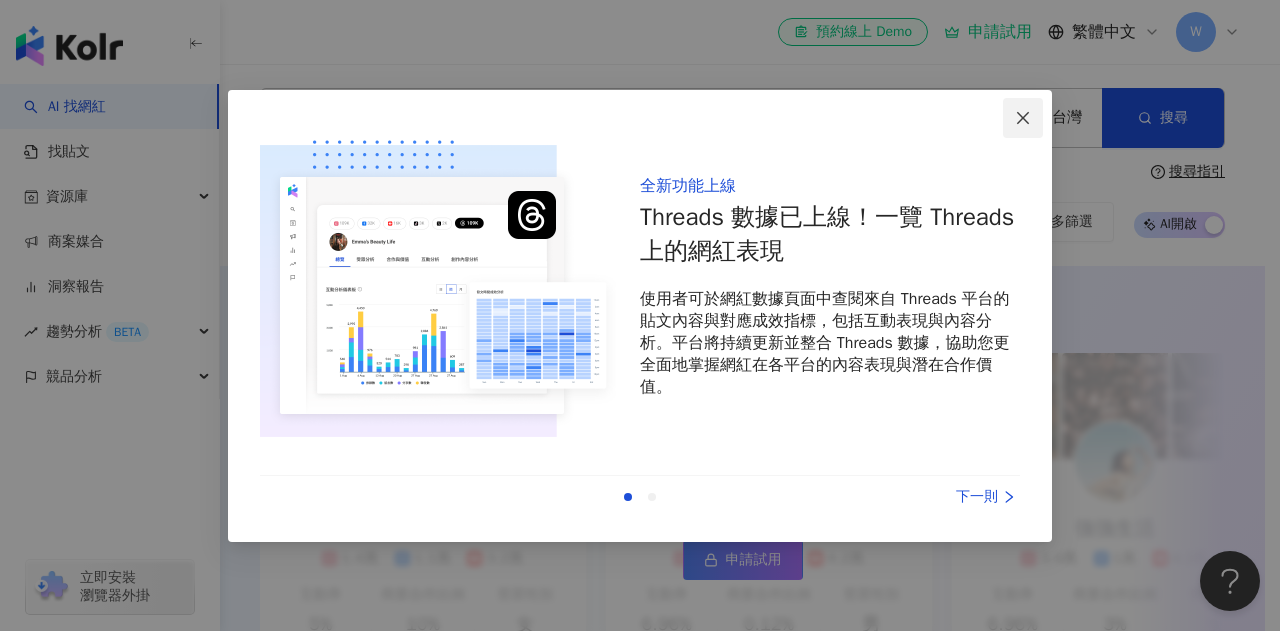 click at bounding box center [1023, 118] 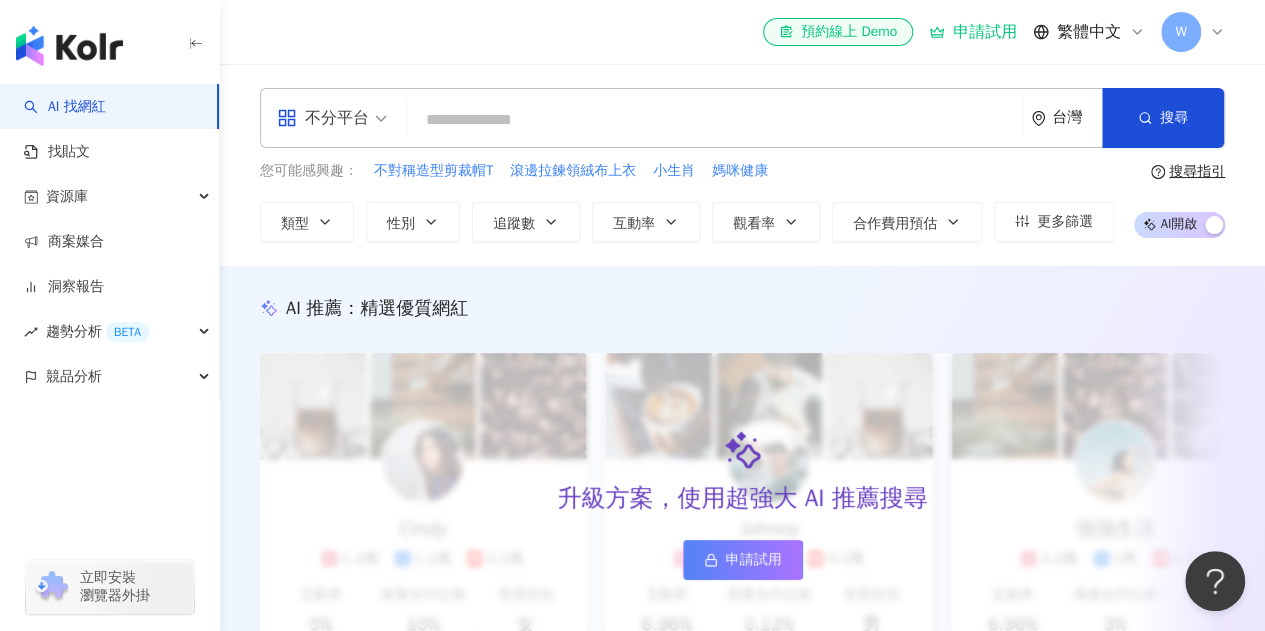 click on "申請試用" at bounding box center (743, 560) 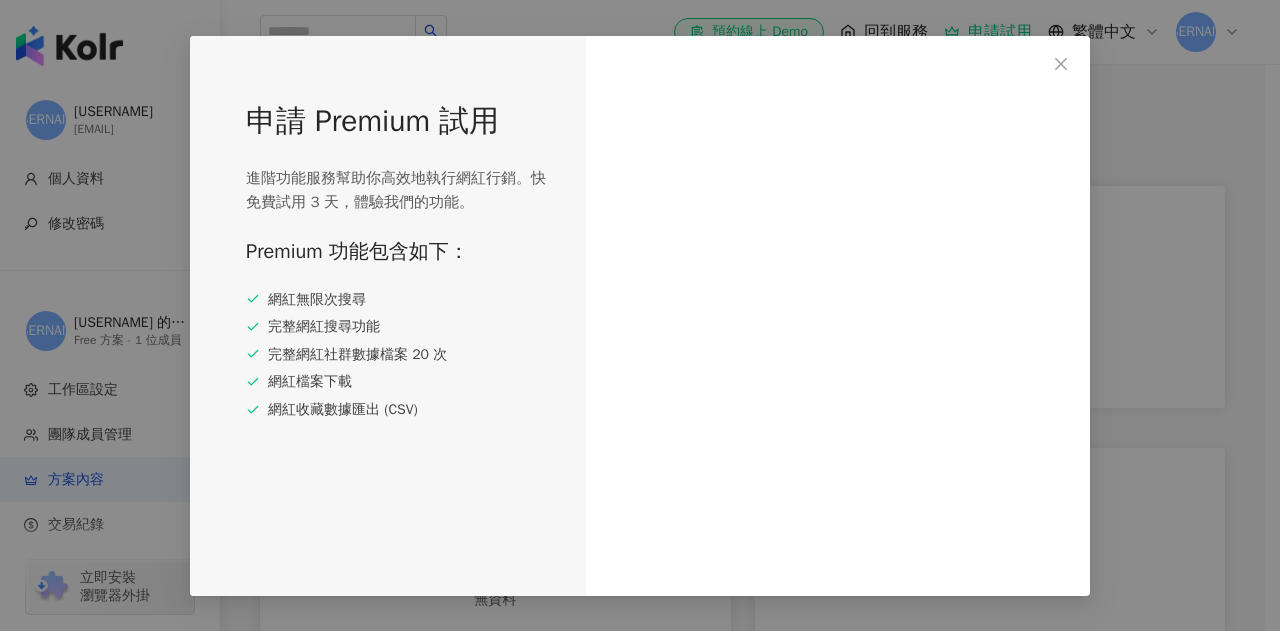 scroll, scrollTop: 0, scrollLeft: 0, axis: both 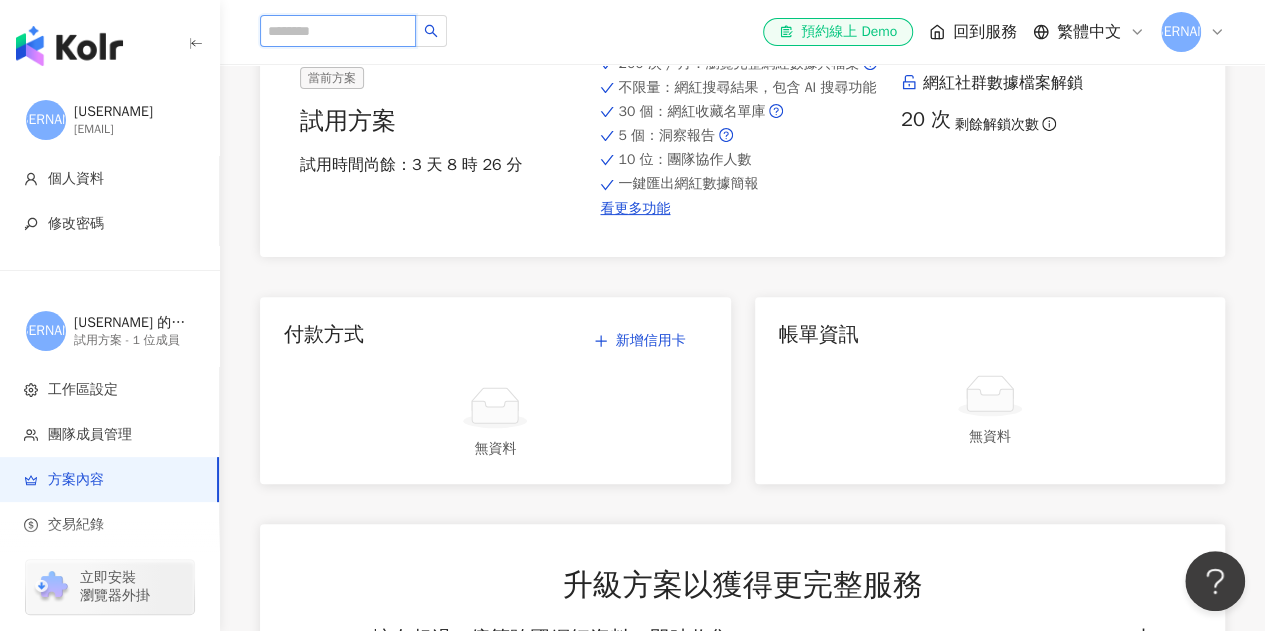 click at bounding box center [338, 31] 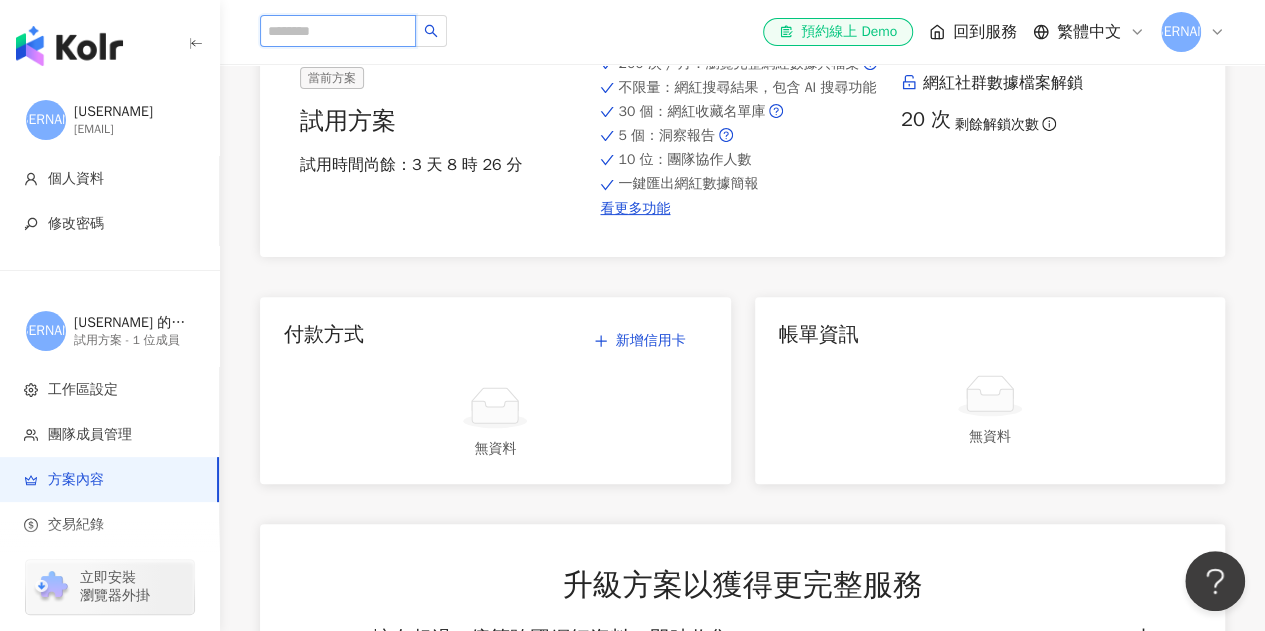 paste on "**********" 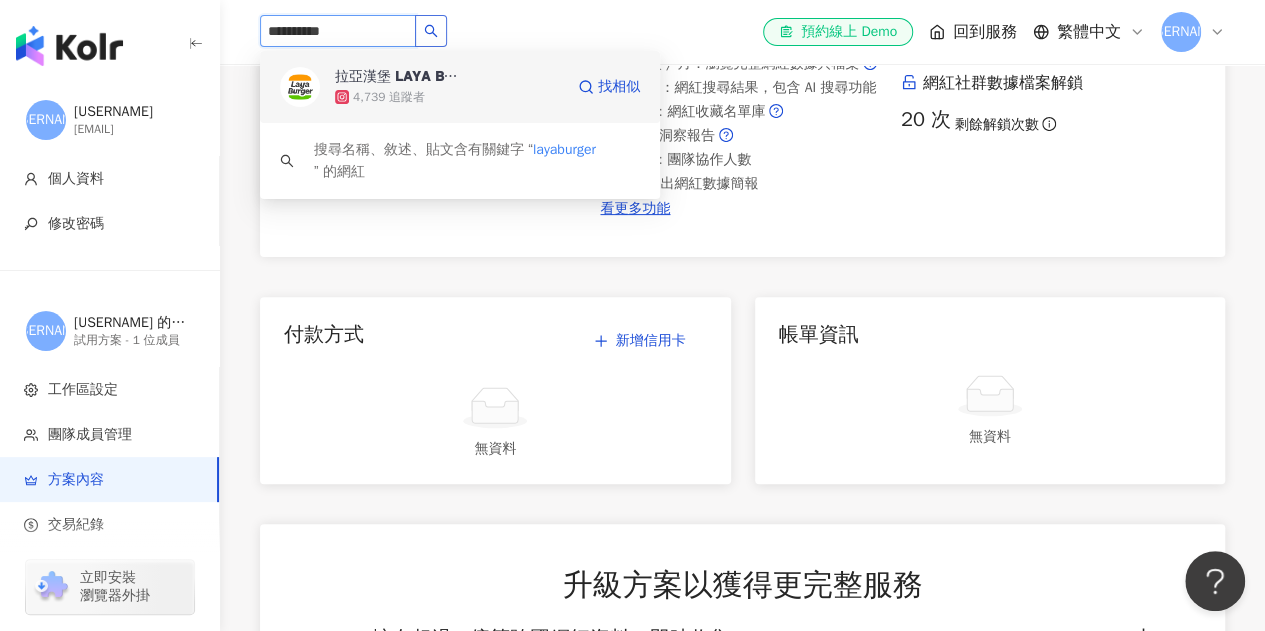 click on "4,739   追蹤者" at bounding box center (449, 97) 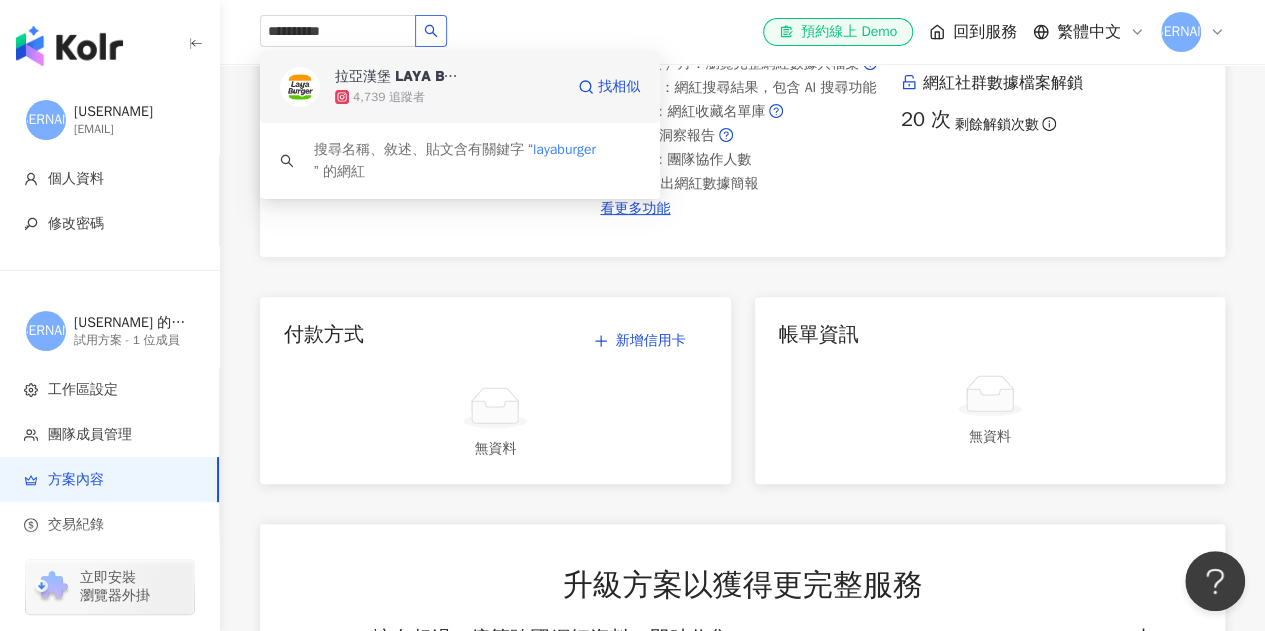 type 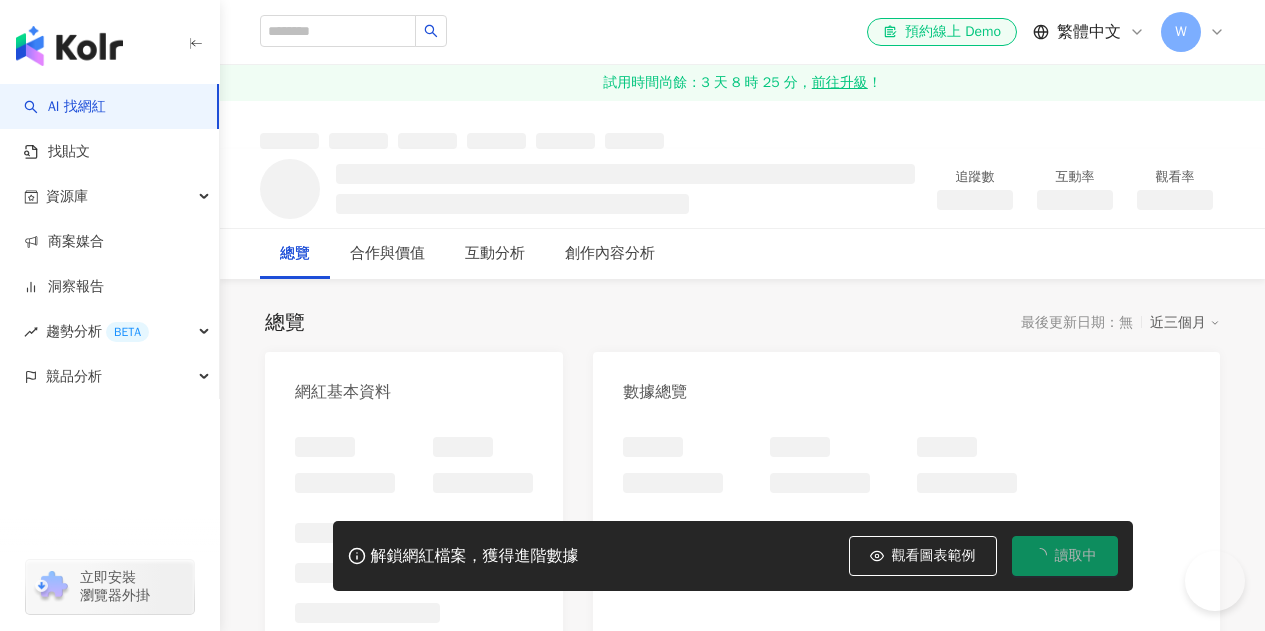 scroll, scrollTop: 0, scrollLeft: 0, axis: both 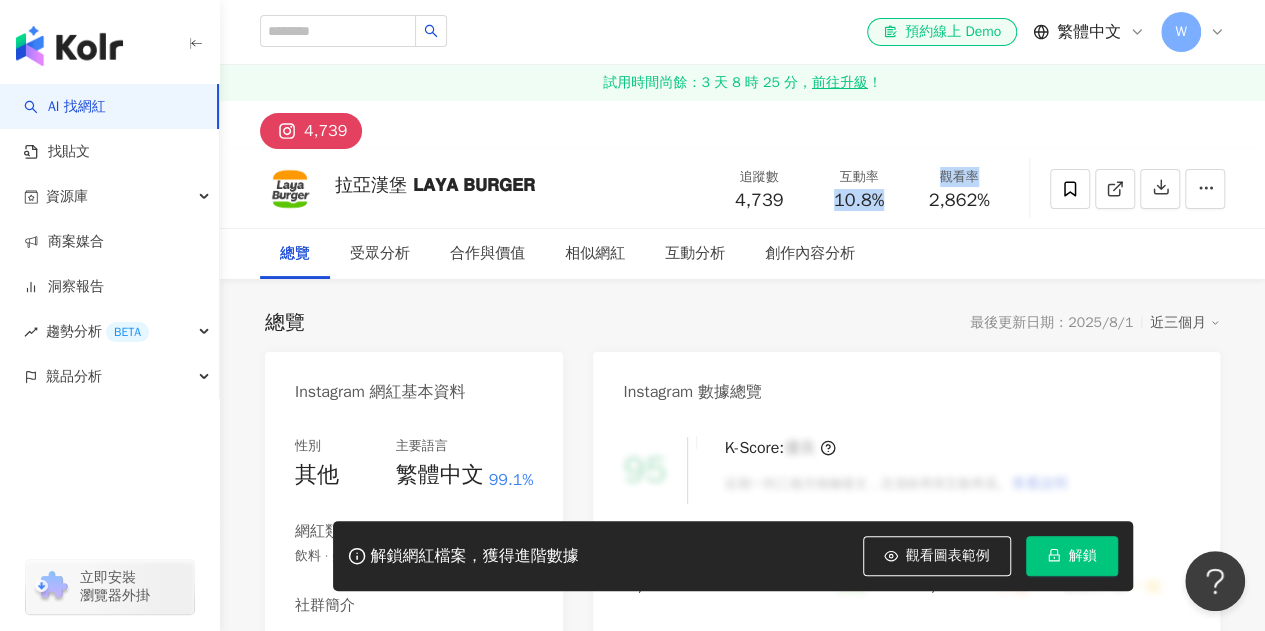 drag, startPoint x: 825, startPoint y: 196, endPoint x: 916, endPoint y: 210, distance: 92.070625 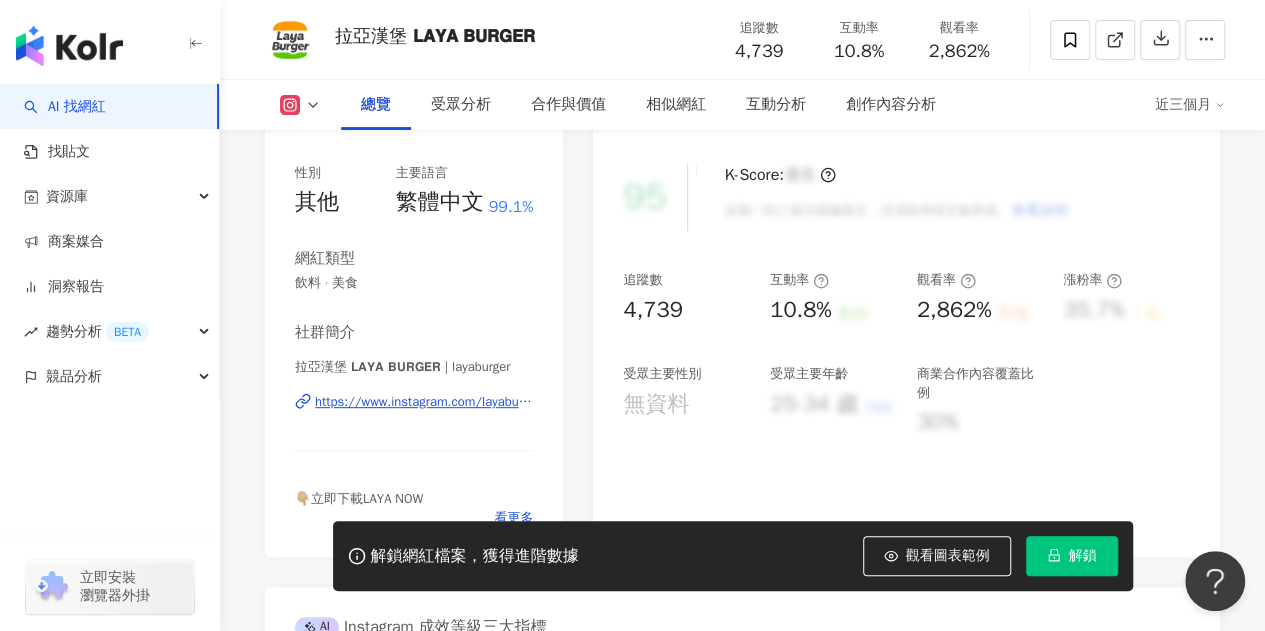 scroll, scrollTop: 300, scrollLeft: 0, axis: vertical 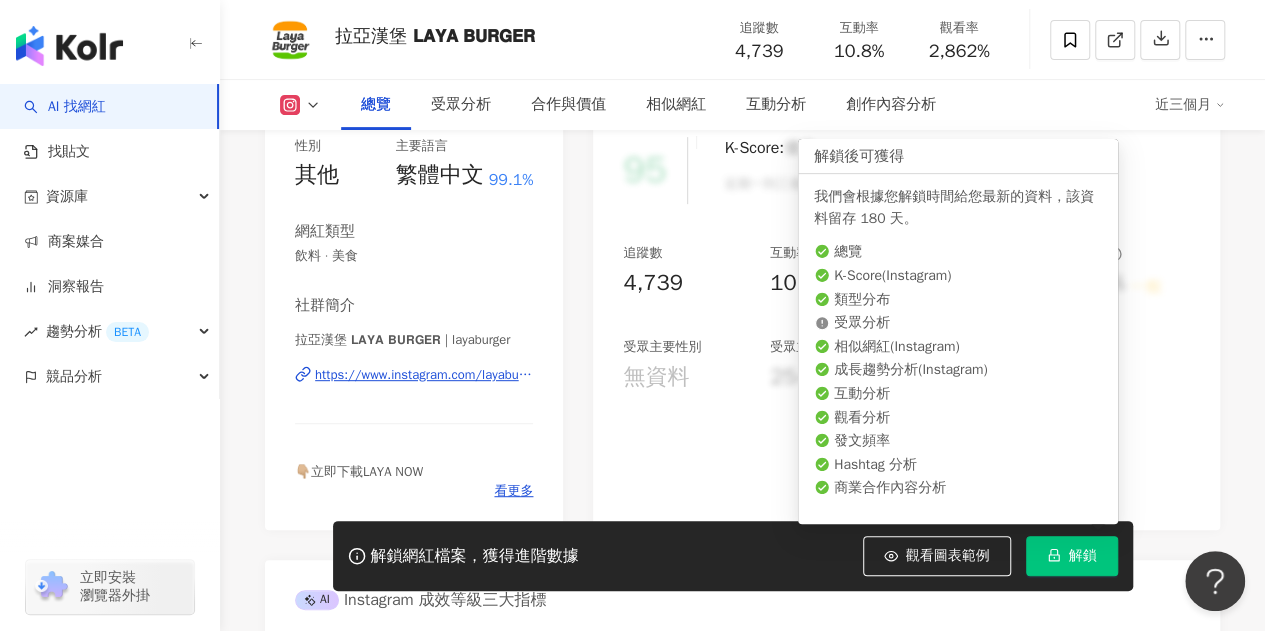 click on "解鎖" at bounding box center [1072, 556] 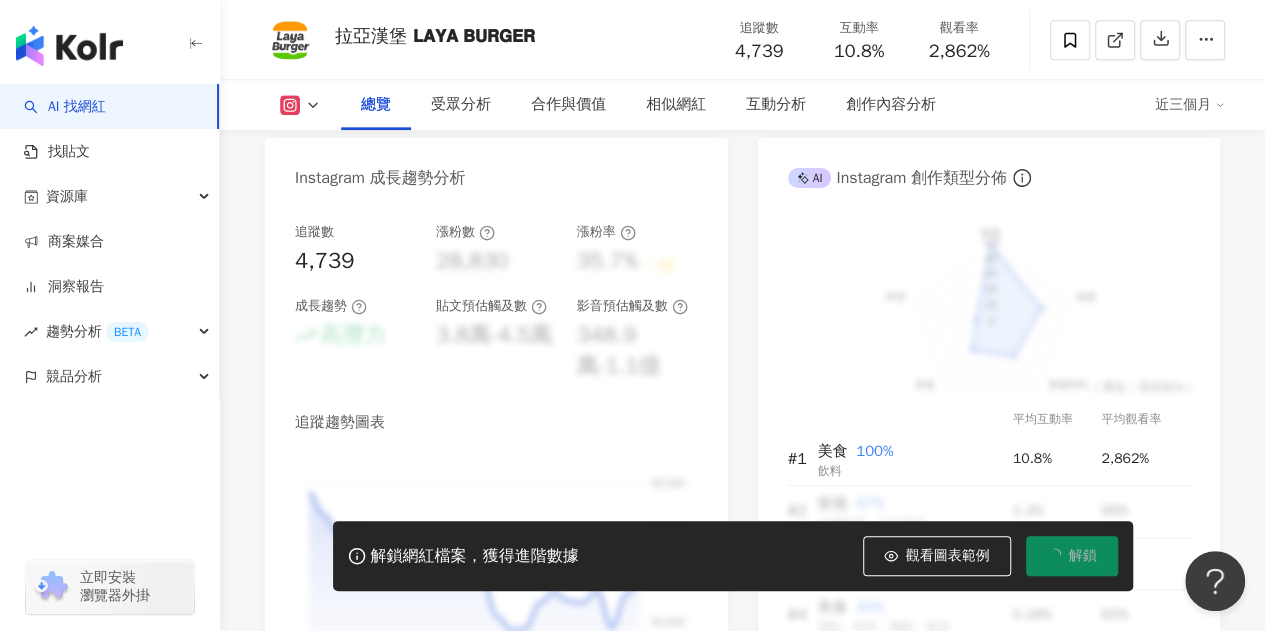 scroll, scrollTop: 1200, scrollLeft: 0, axis: vertical 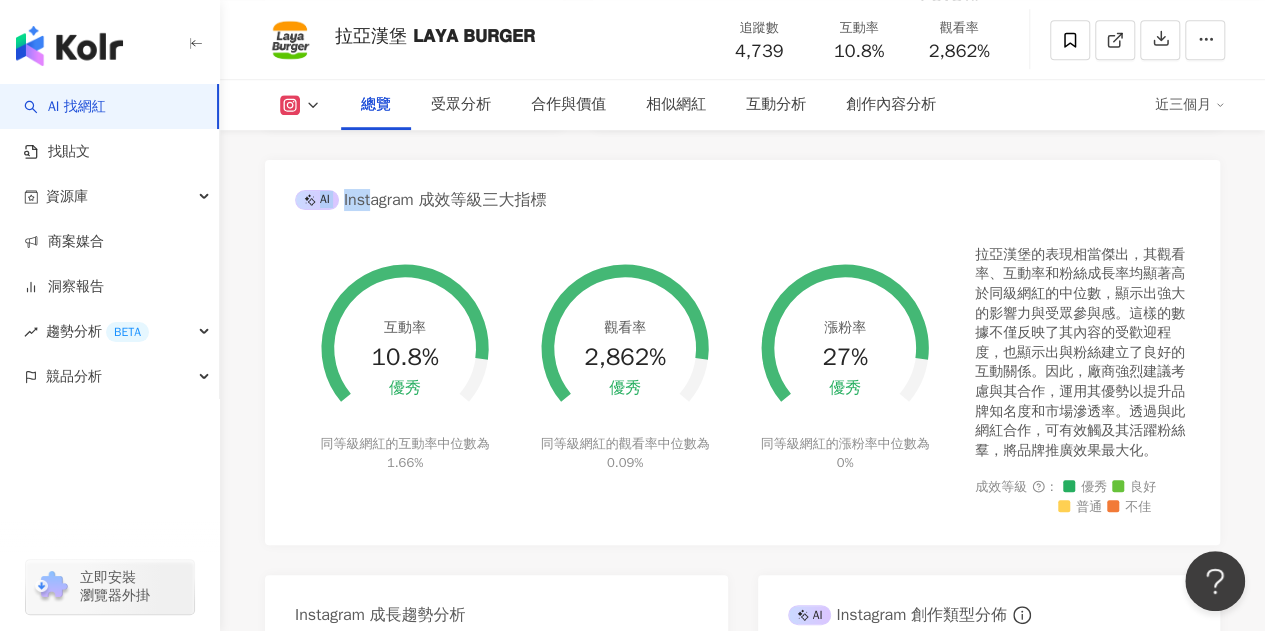 drag, startPoint x: 374, startPoint y: 206, endPoint x: 621, endPoint y: 203, distance: 247.01822 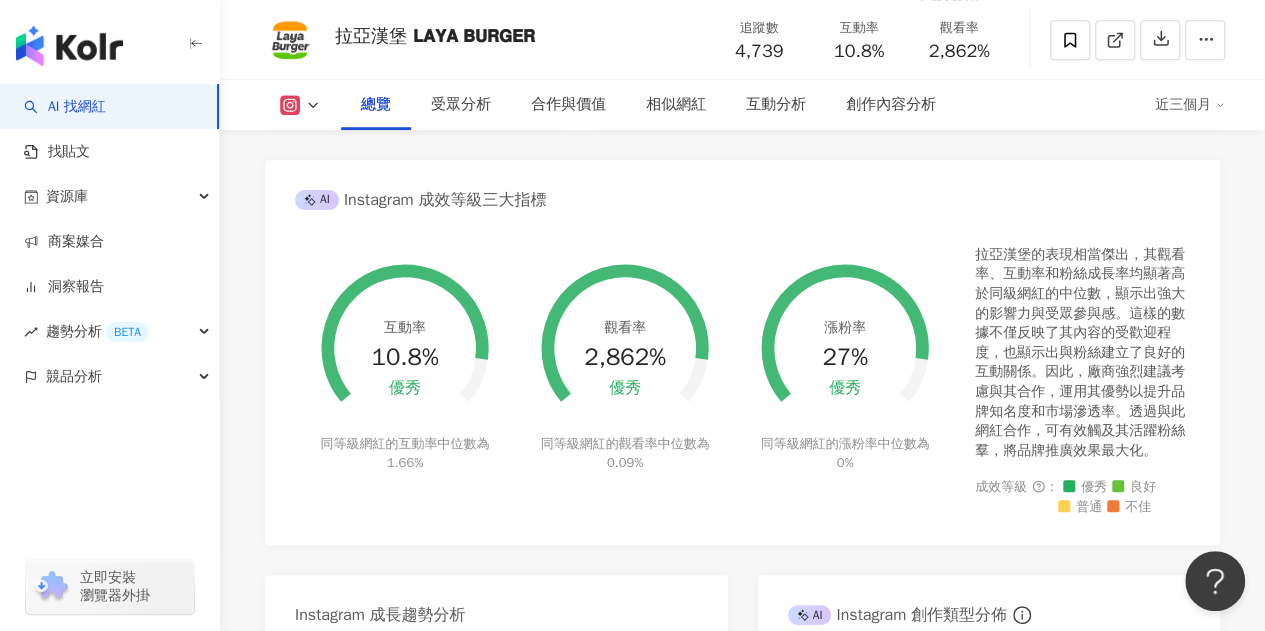 click on "AI Instagram 成效等級三大指標" at bounding box center (742, 192) 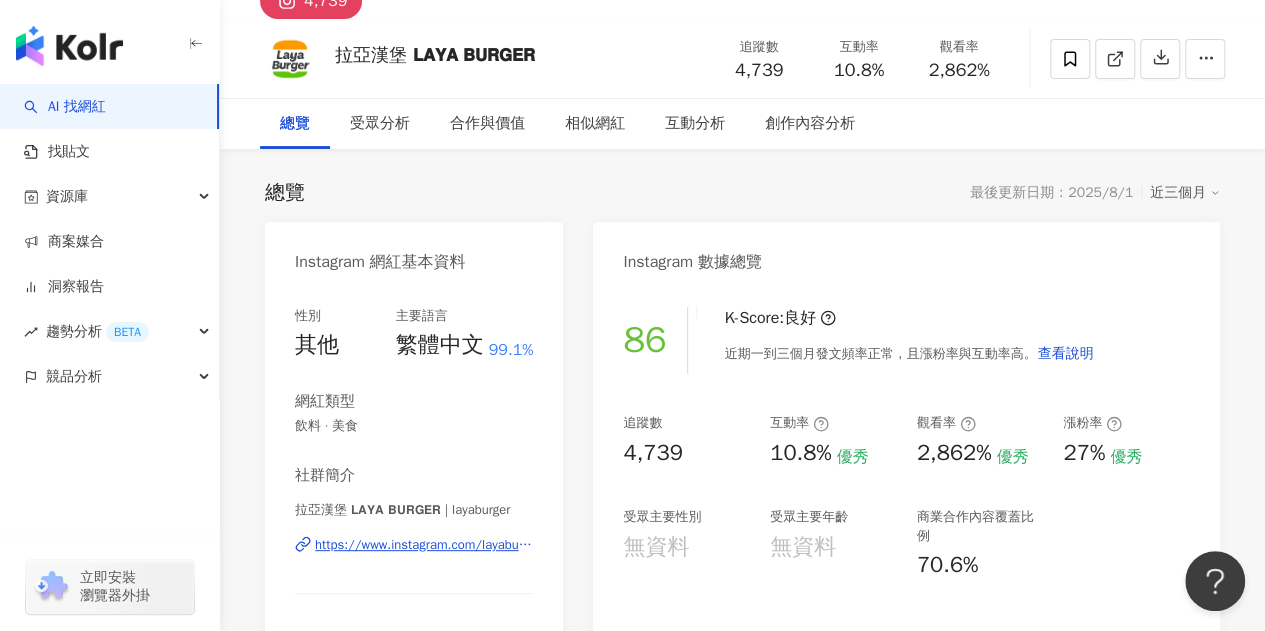 scroll, scrollTop: 100, scrollLeft: 0, axis: vertical 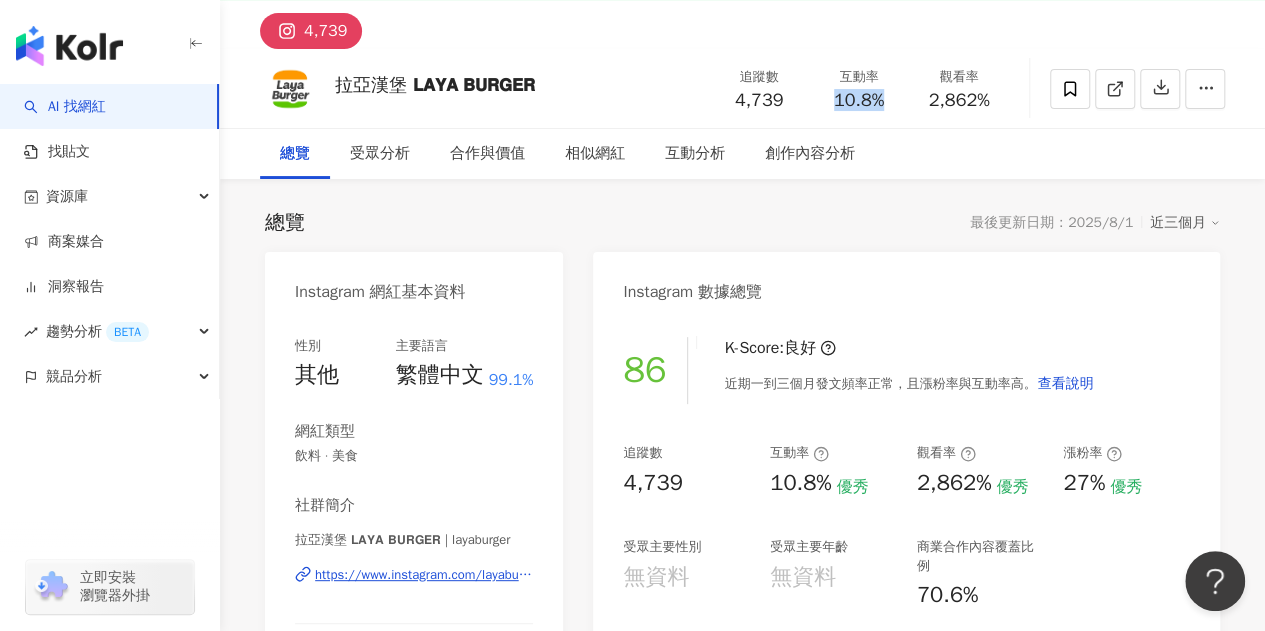 drag, startPoint x: 828, startPoint y: 99, endPoint x: 906, endPoint y: 107, distance: 78.40918 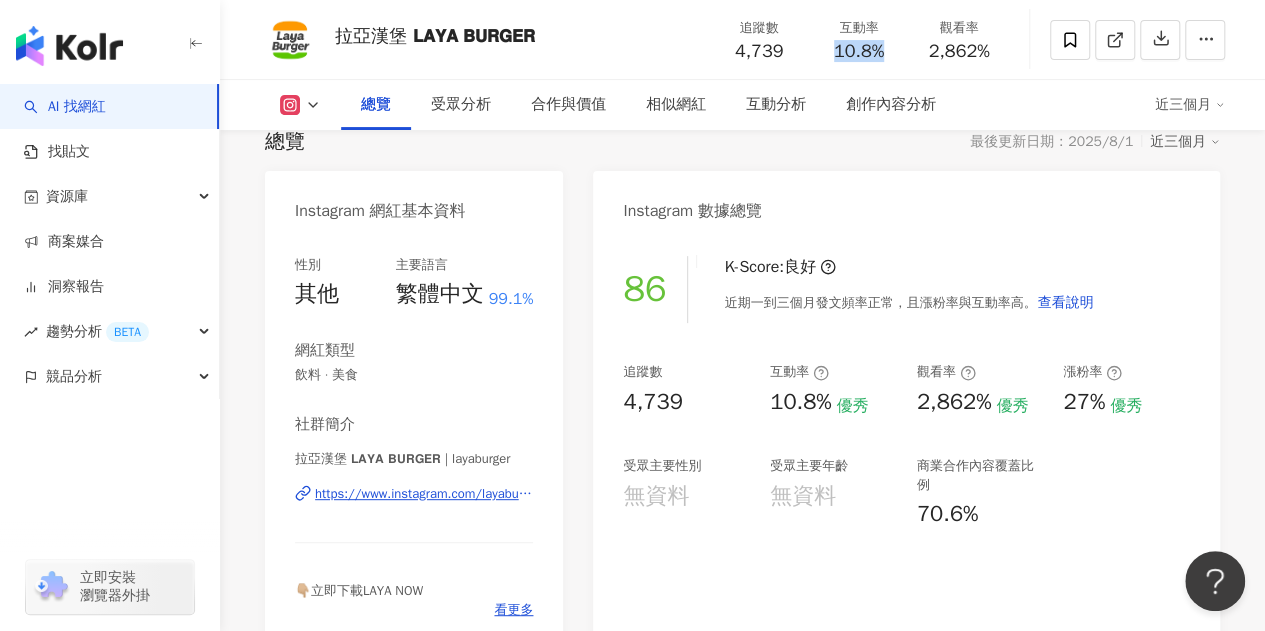 scroll, scrollTop: 200, scrollLeft: 0, axis: vertical 